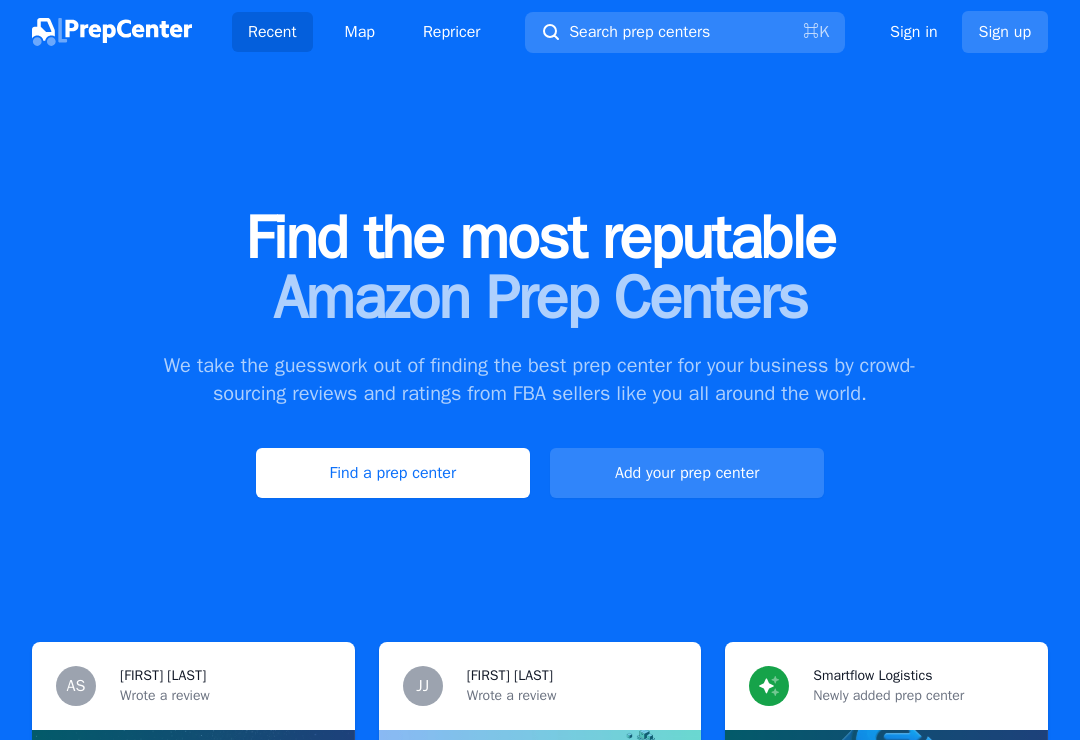 scroll, scrollTop: 0, scrollLeft: 0, axis: both 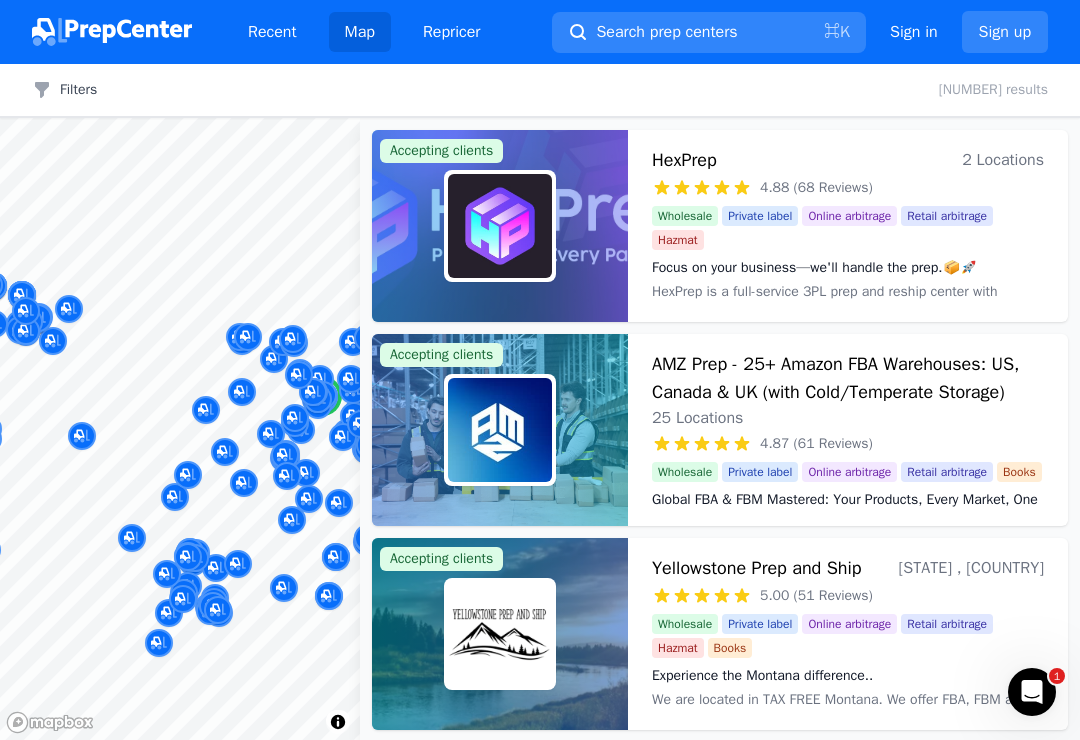 click on "HexPrep" at bounding box center [684, 160] 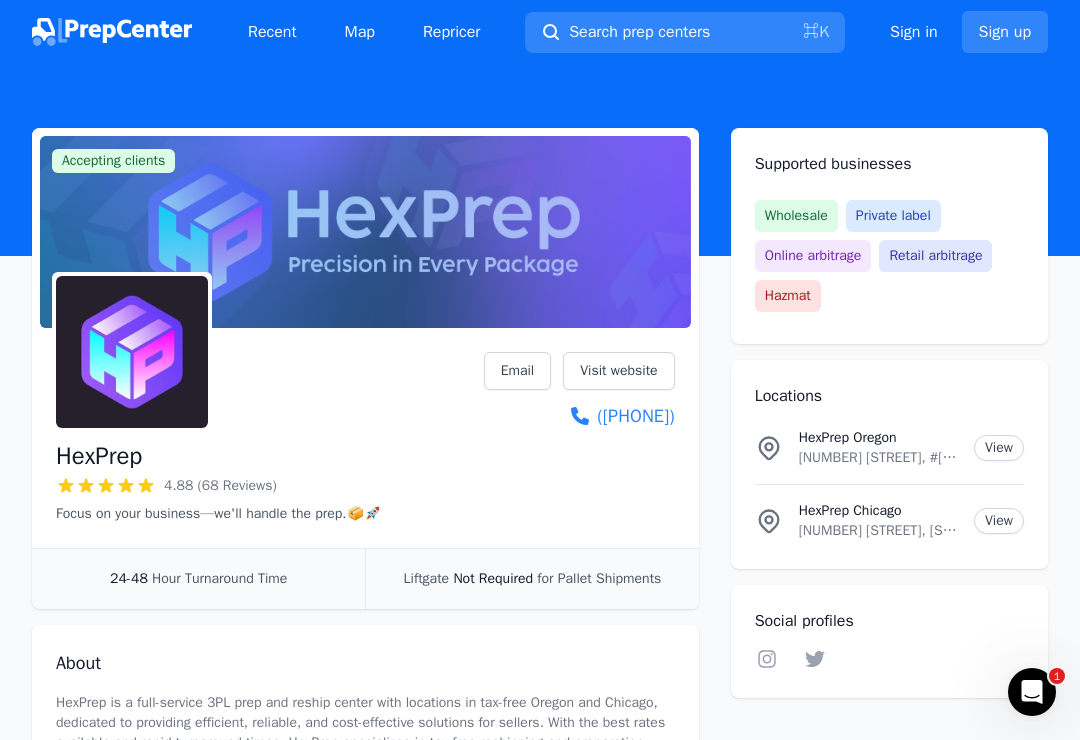 click on "View" at bounding box center (999, 521) 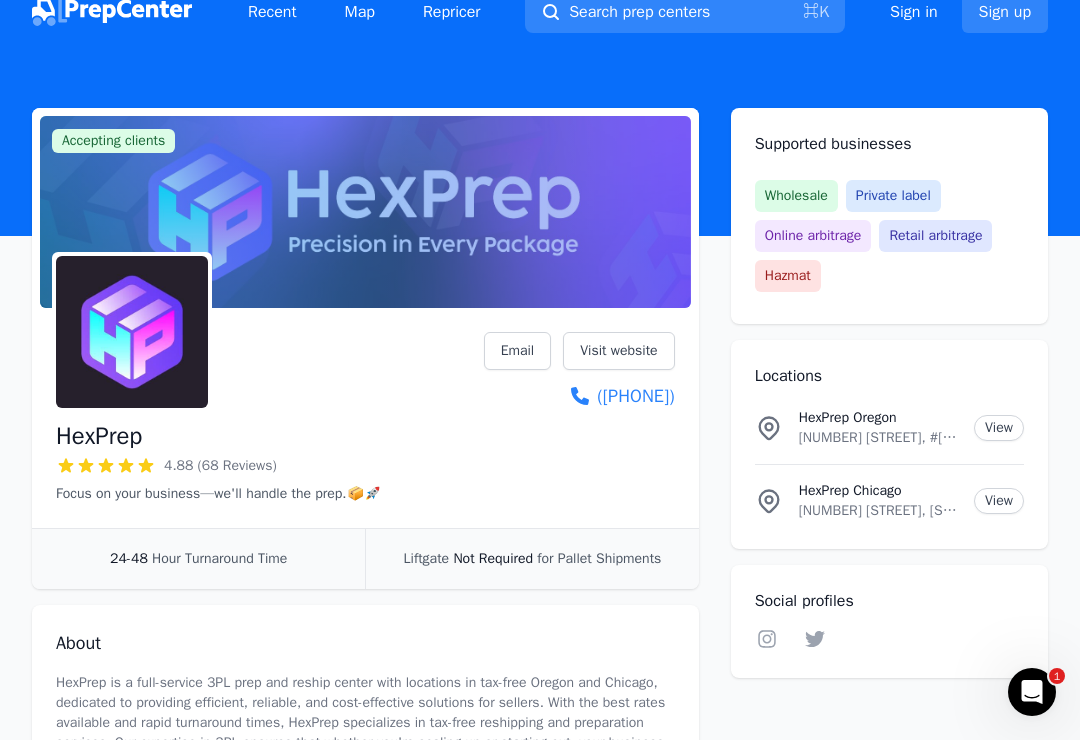 scroll, scrollTop: 0, scrollLeft: 0, axis: both 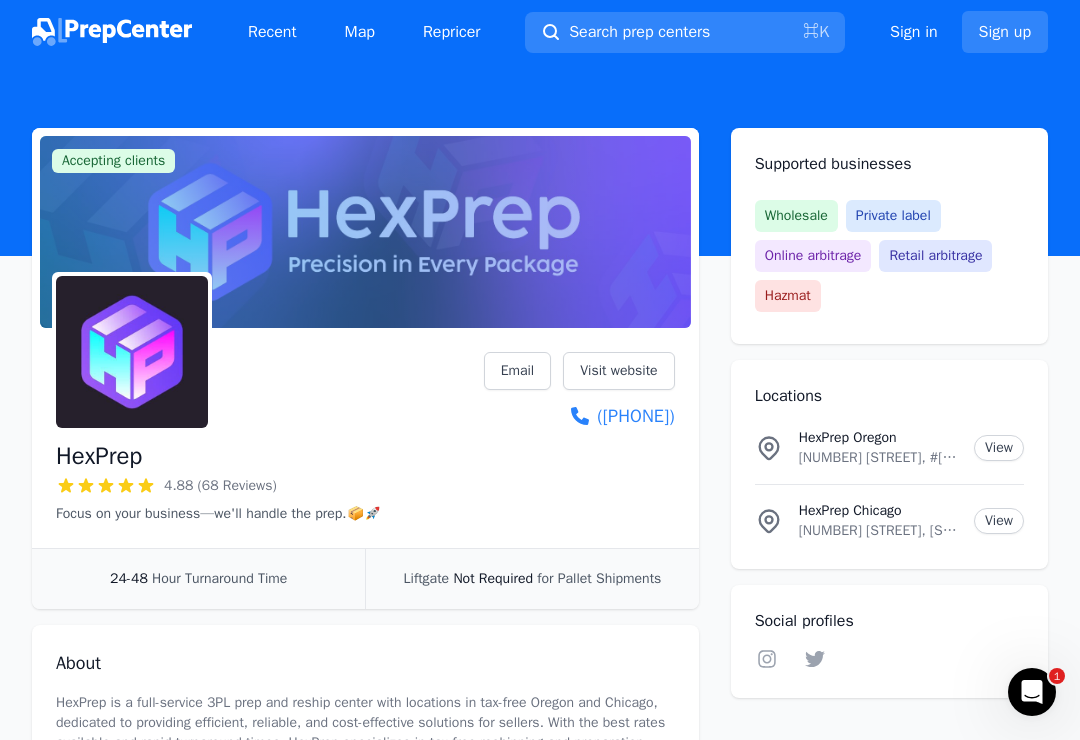 click on "Repricer" at bounding box center (452, 32) 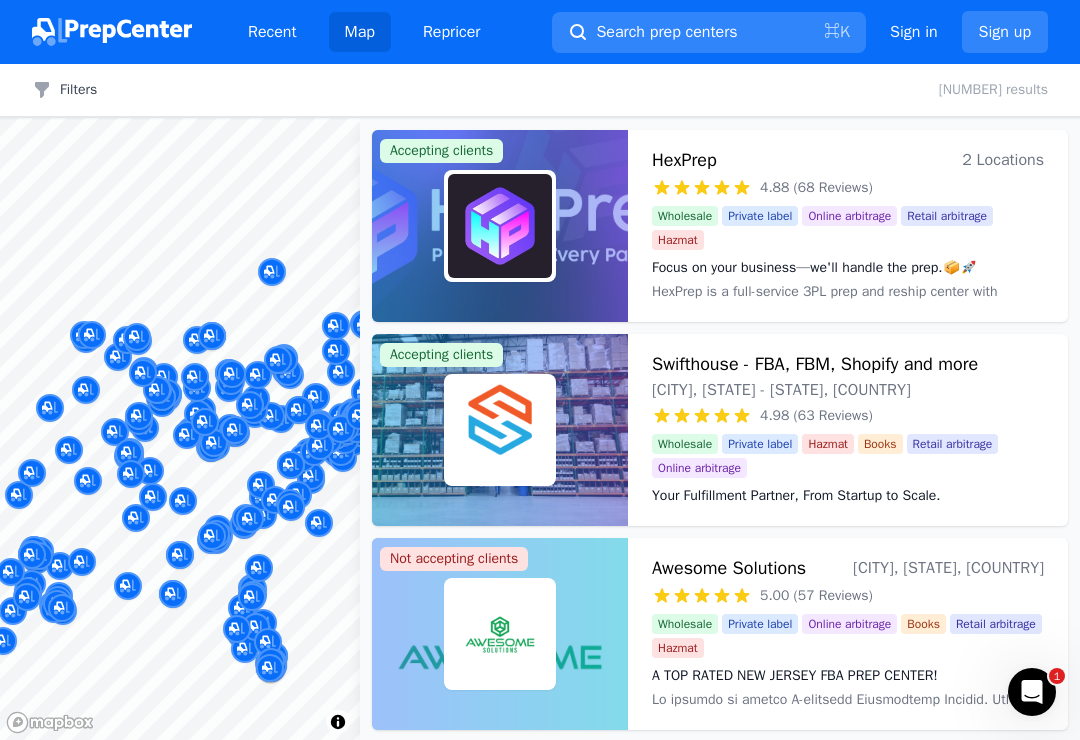 click at bounding box center [137, 337] 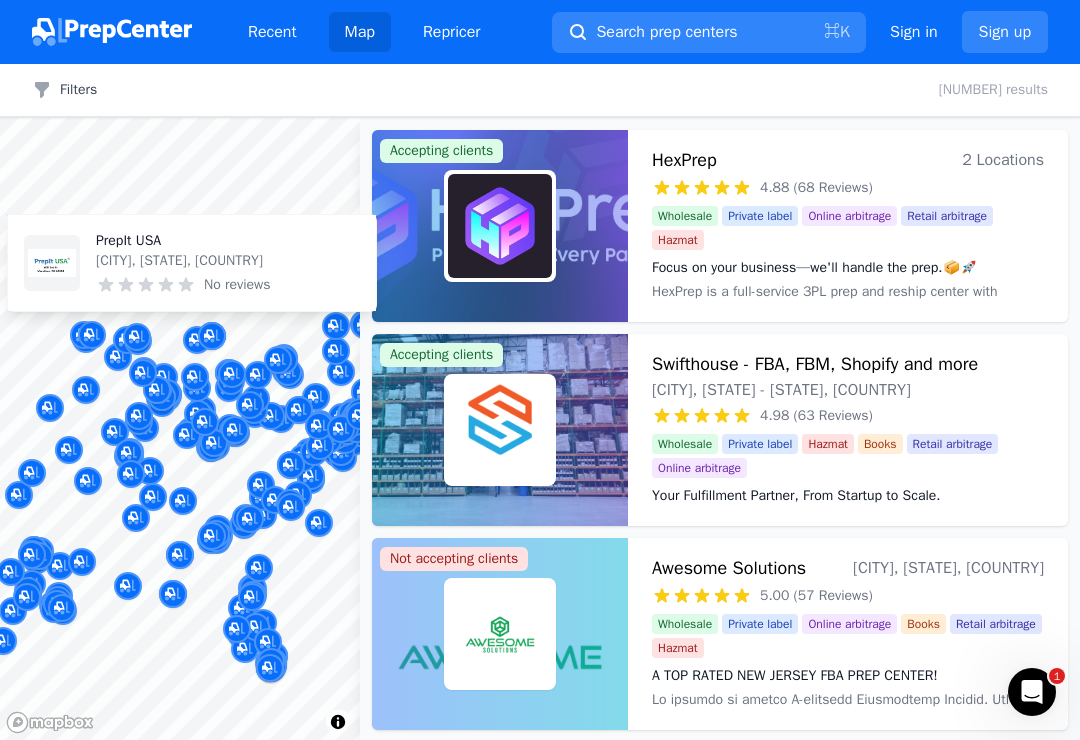 click 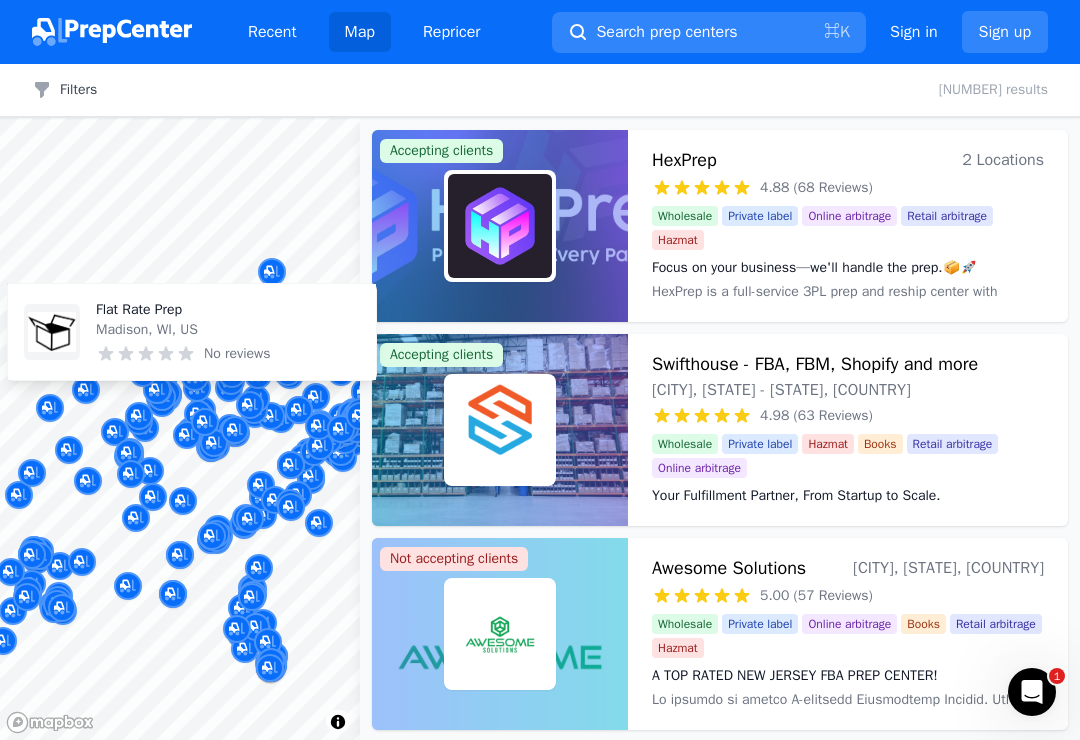 click on "Search prep centers" at bounding box center [666, 32] 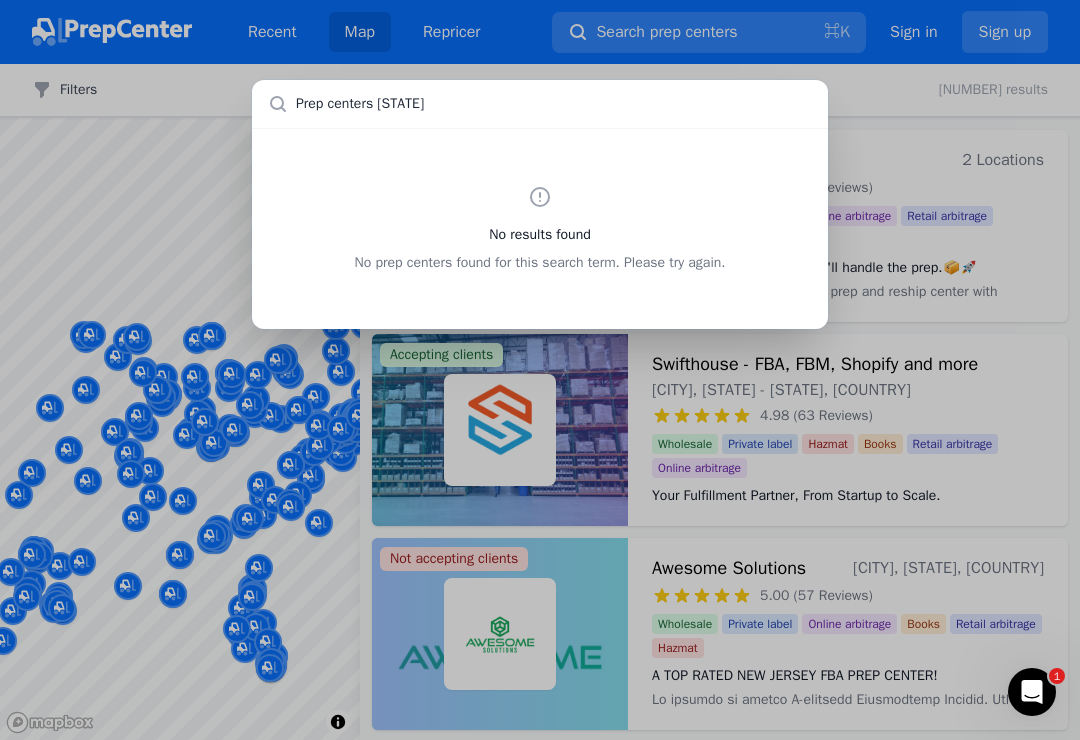 type on "Prep centers wisconsin" 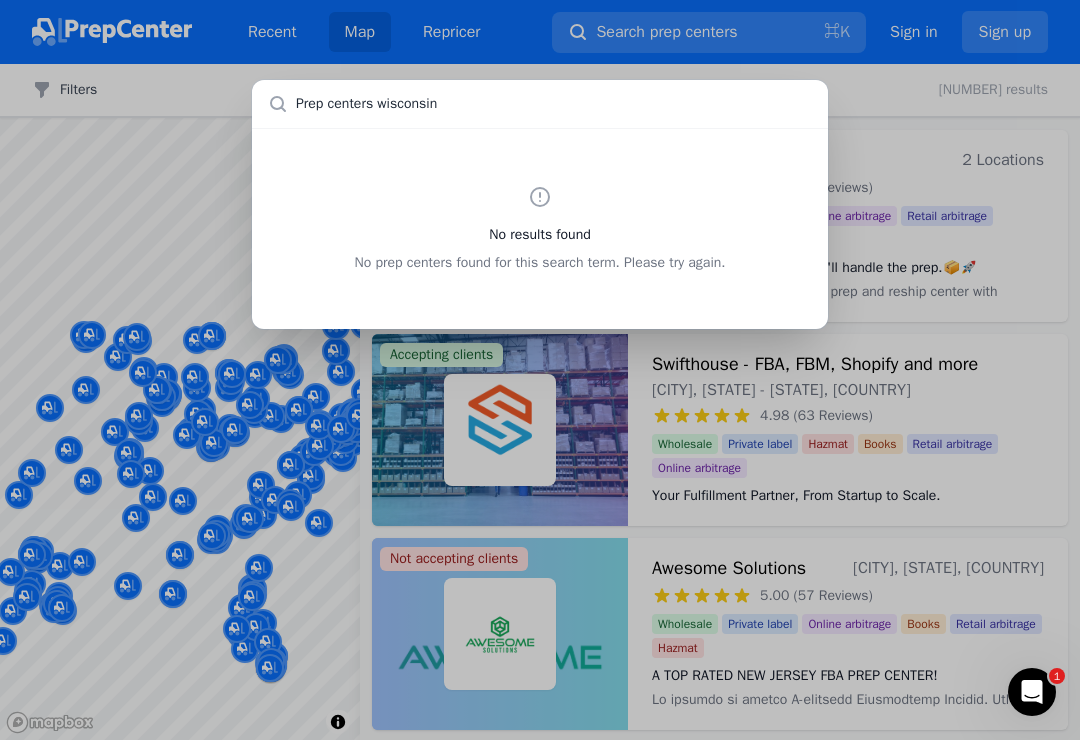 type 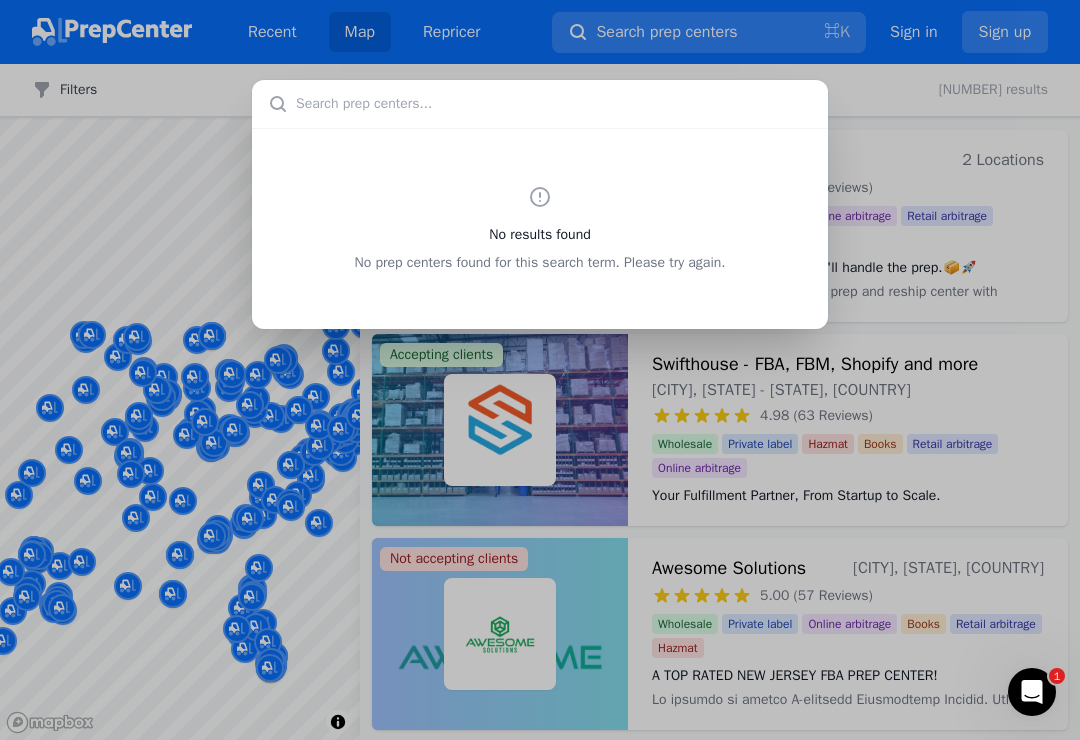 click on "No results found No prep centers found for this search term. Please try again." at bounding box center [540, 228] 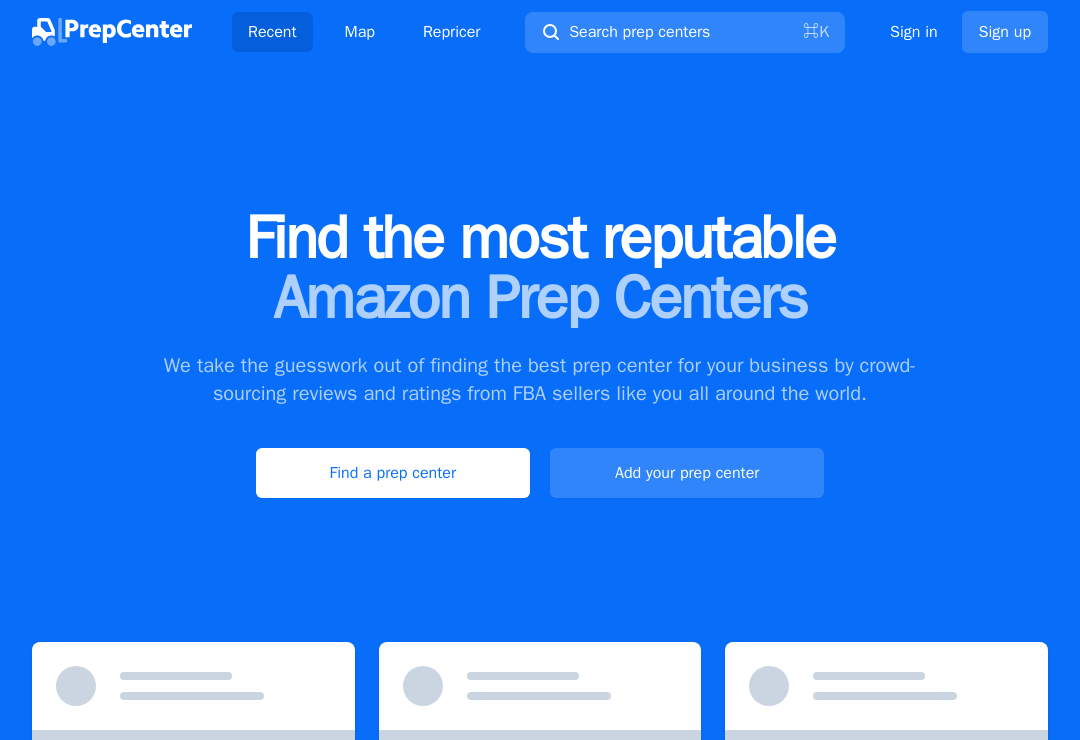 scroll, scrollTop: 0, scrollLeft: 0, axis: both 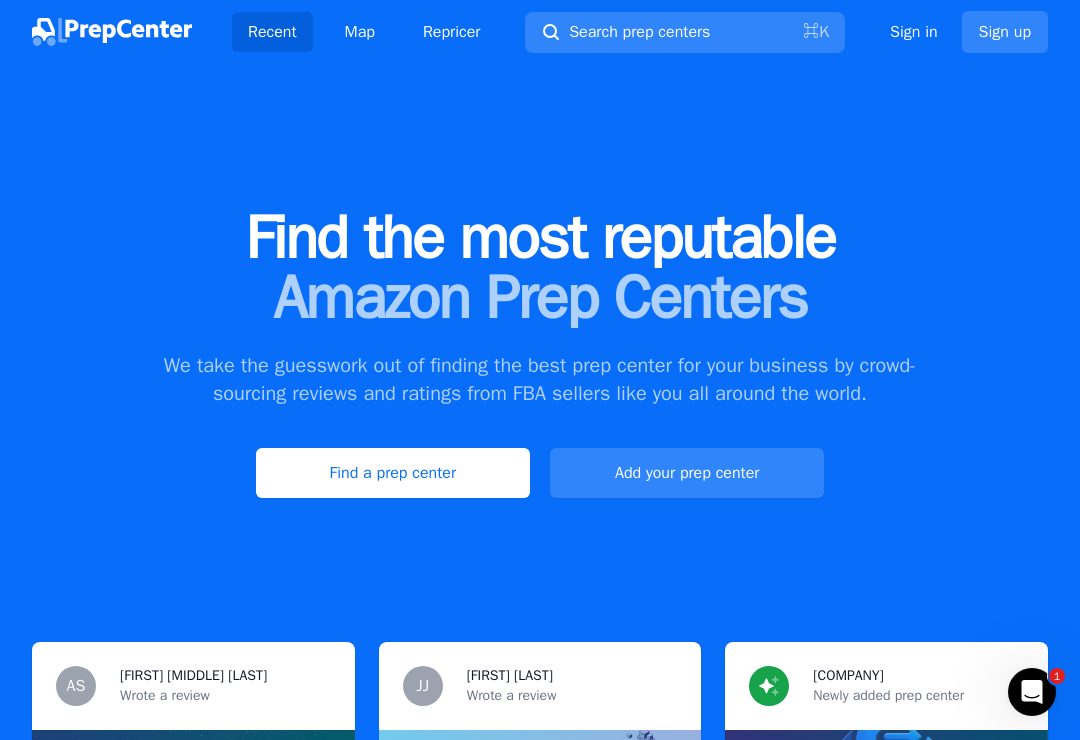 click on "Find a prep center" at bounding box center (393, 473) 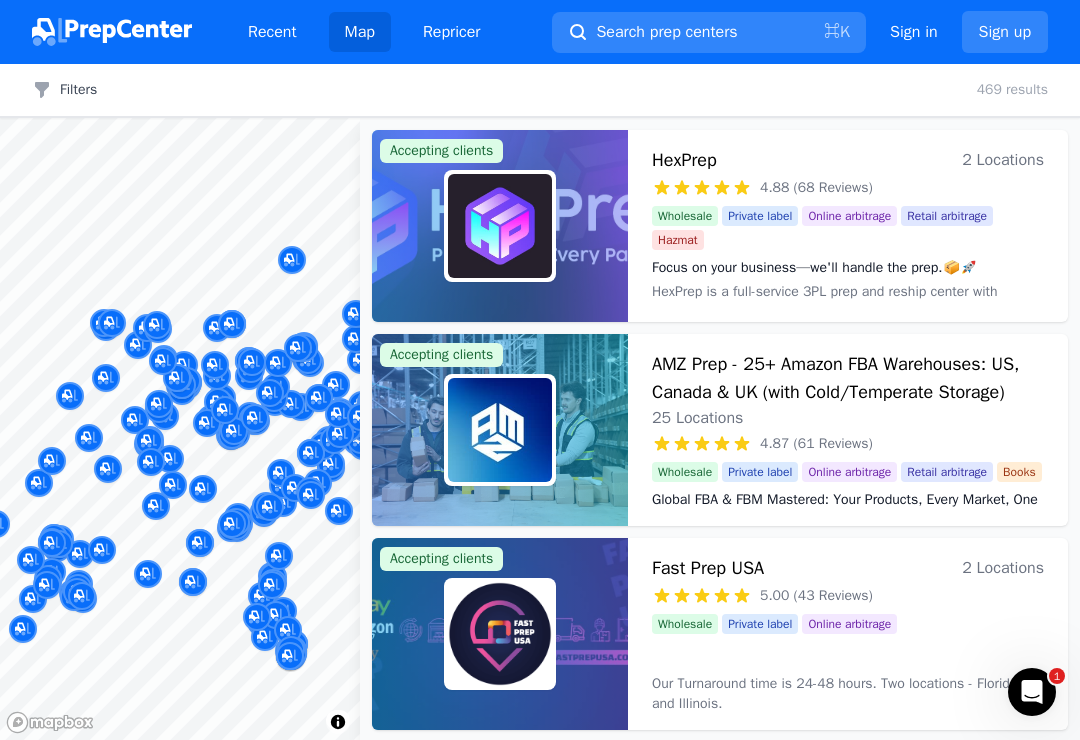 click at bounding box center [157, 325] 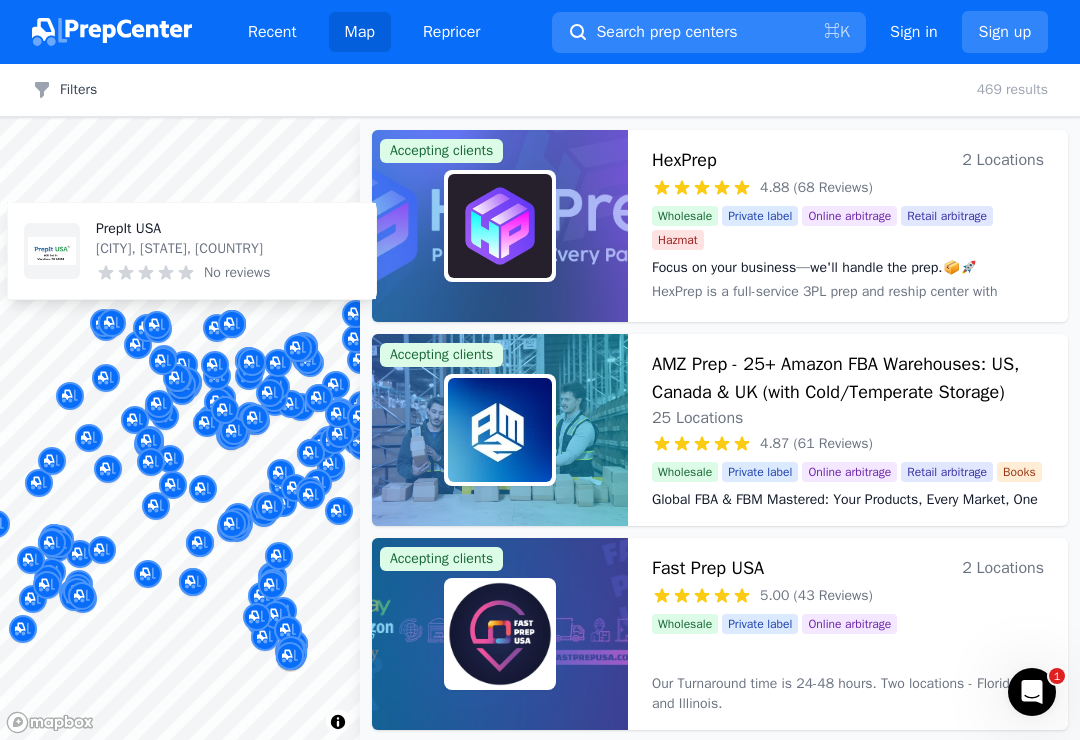 click 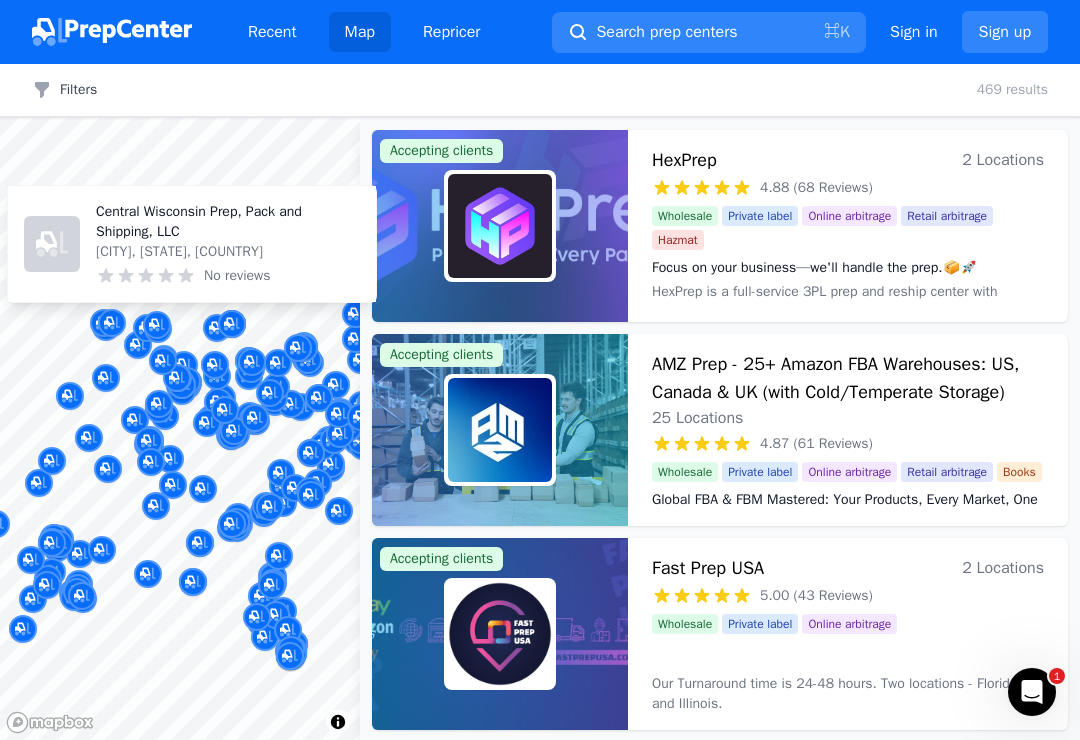 click at bounding box center (147, 329) 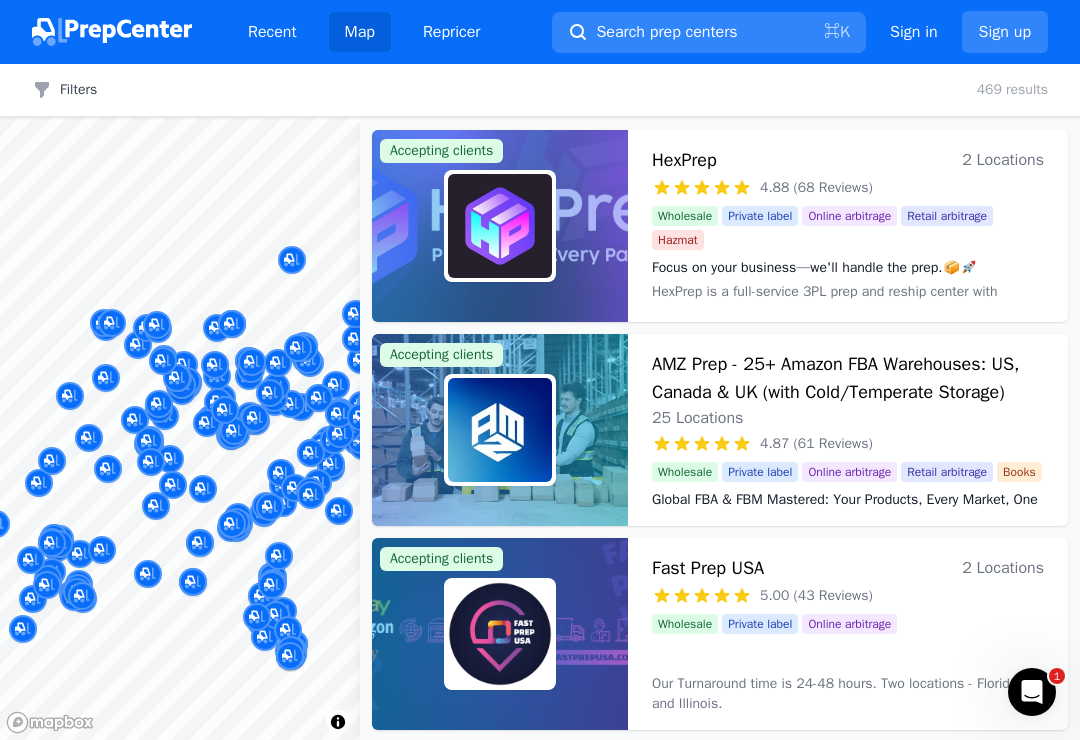 click 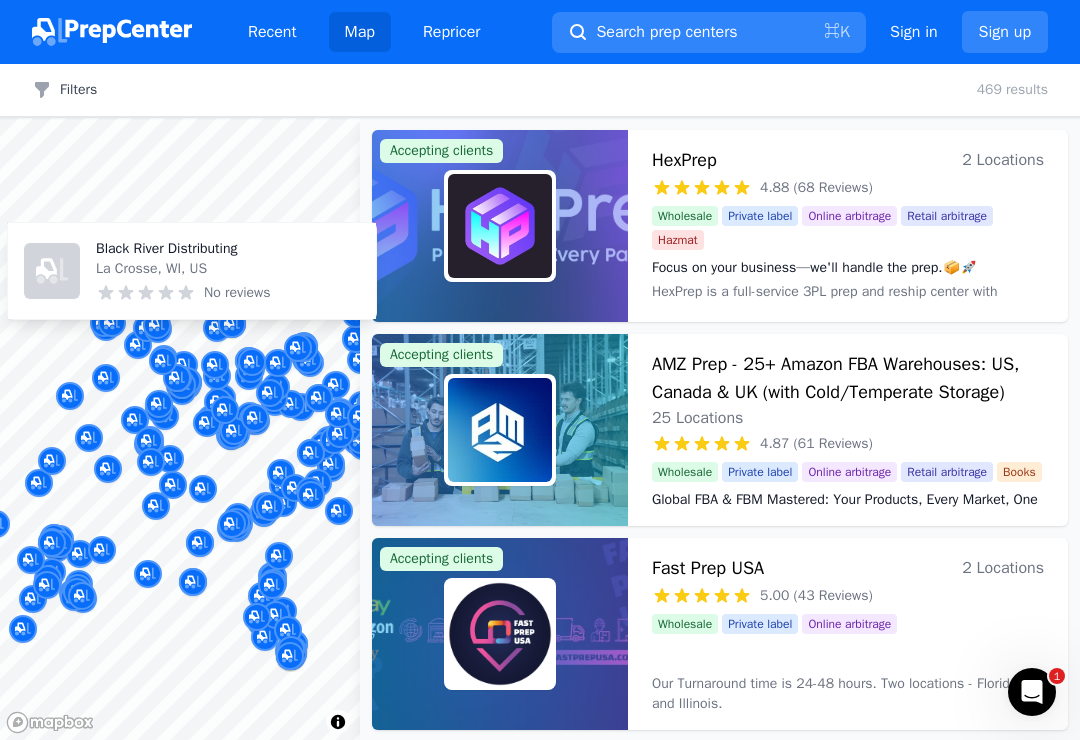 click on "Black River Distributing [CITY], [STATE], [COUNTRY]" at bounding box center (192, 271) 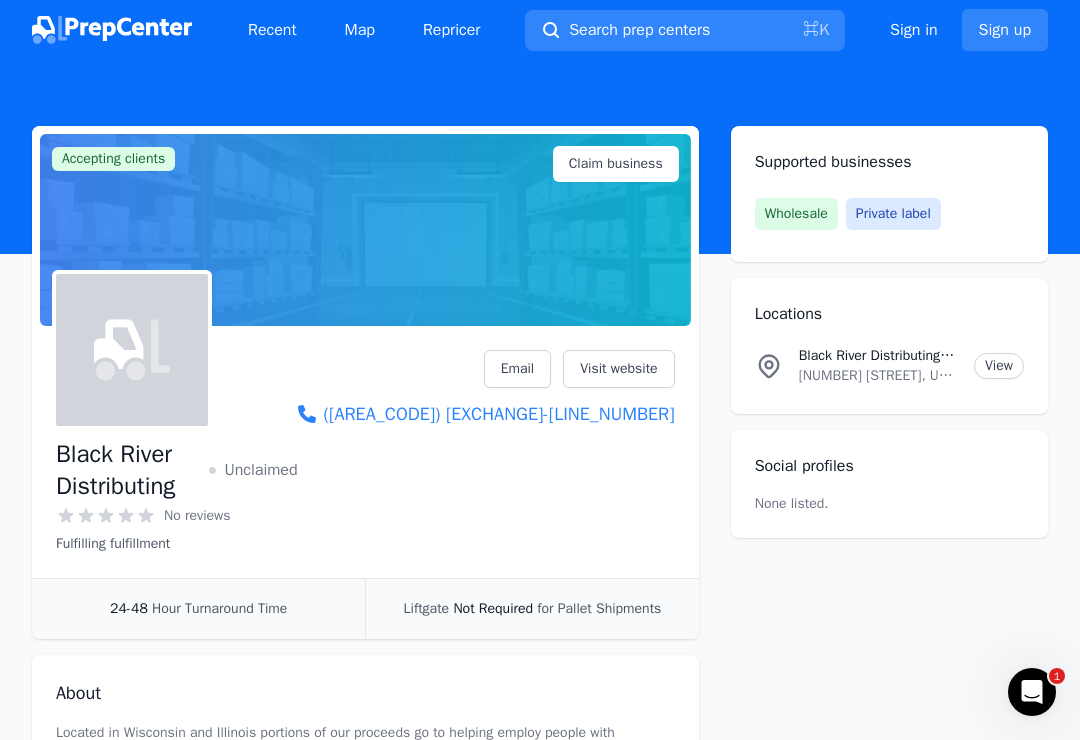 scroll, scrollTop: 0, scrollLeft: 0, axis: both 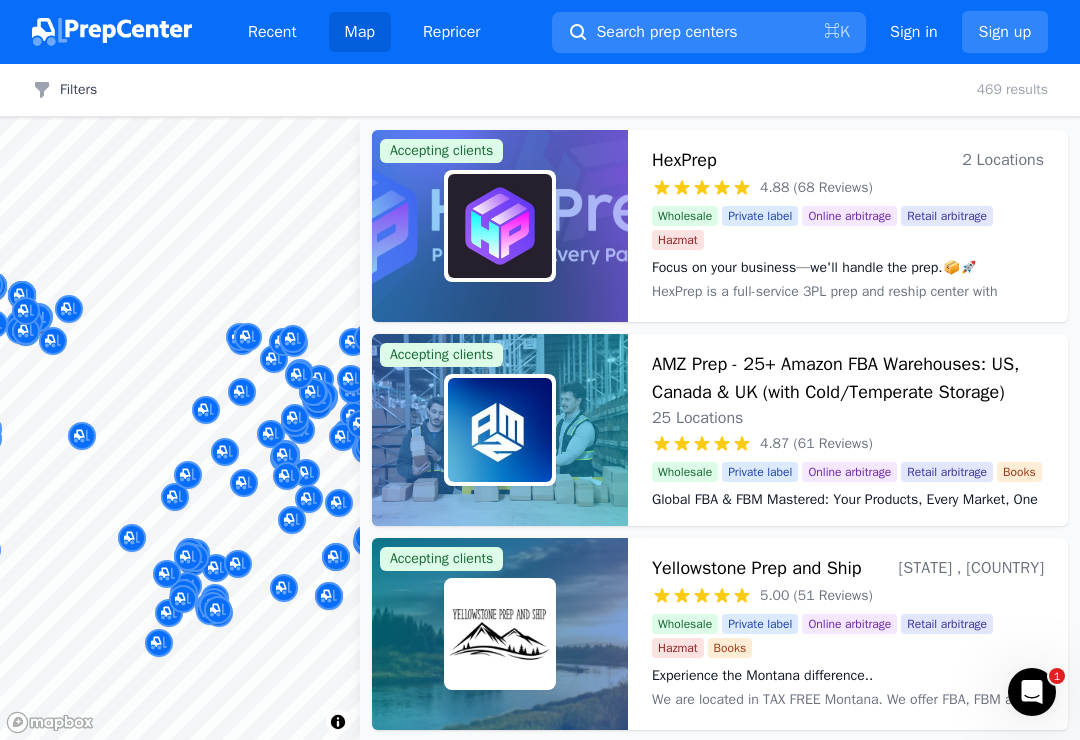 click 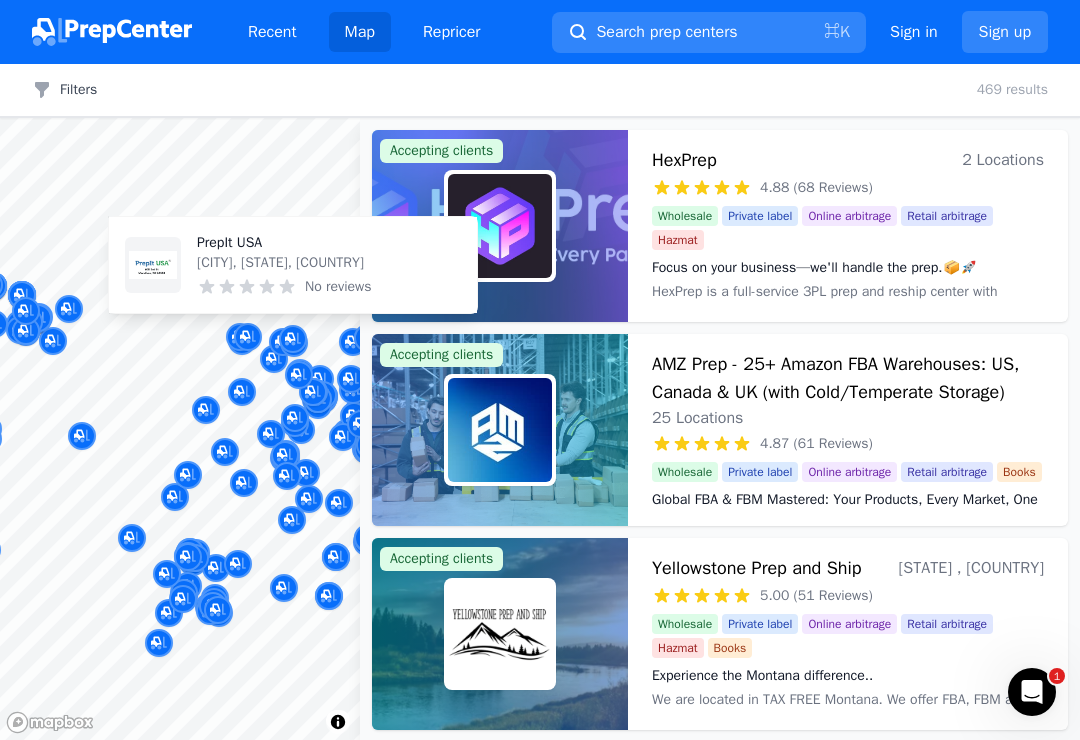 click on "[CITY], [STATE], [COUNTRY]" at bounding box center (284, 263) 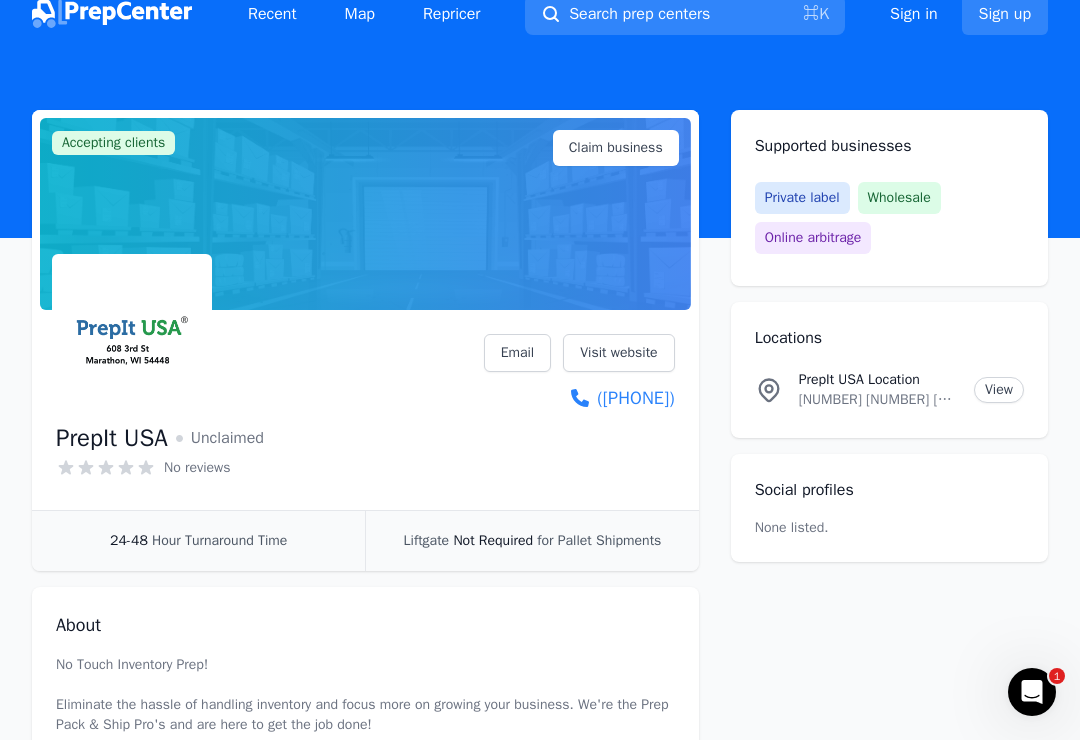 scroll, scrollTop: 0, scrollLeft: 0, axis: both 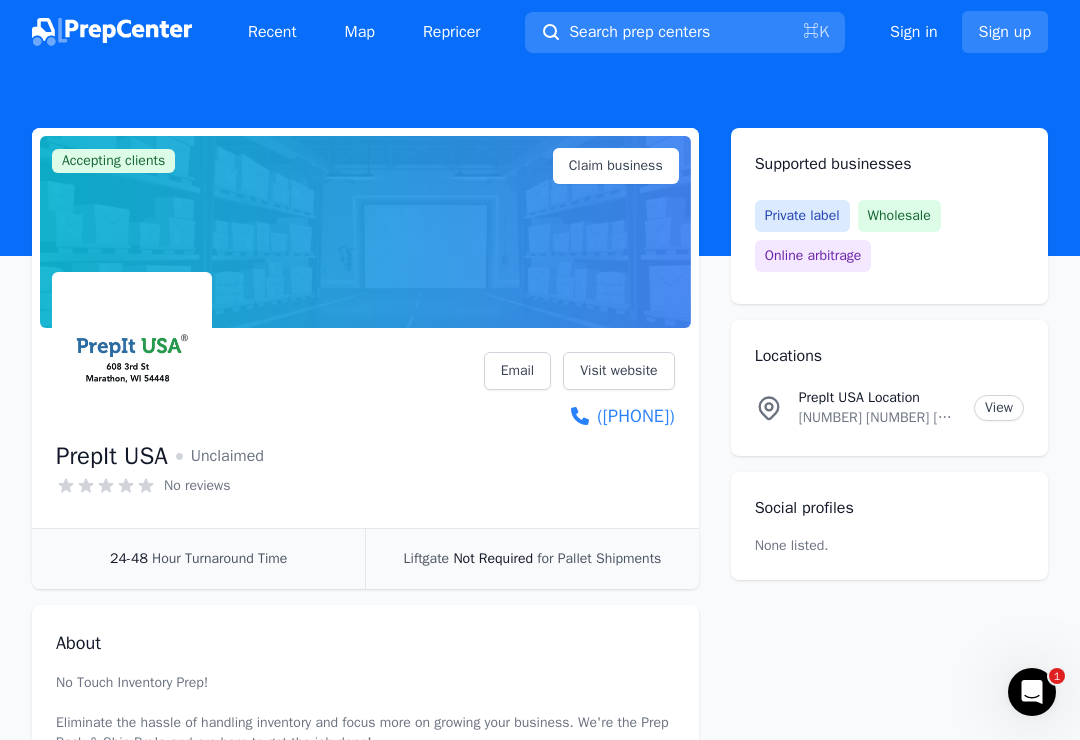 click on "Visit website" at bounding box center (618, 371) 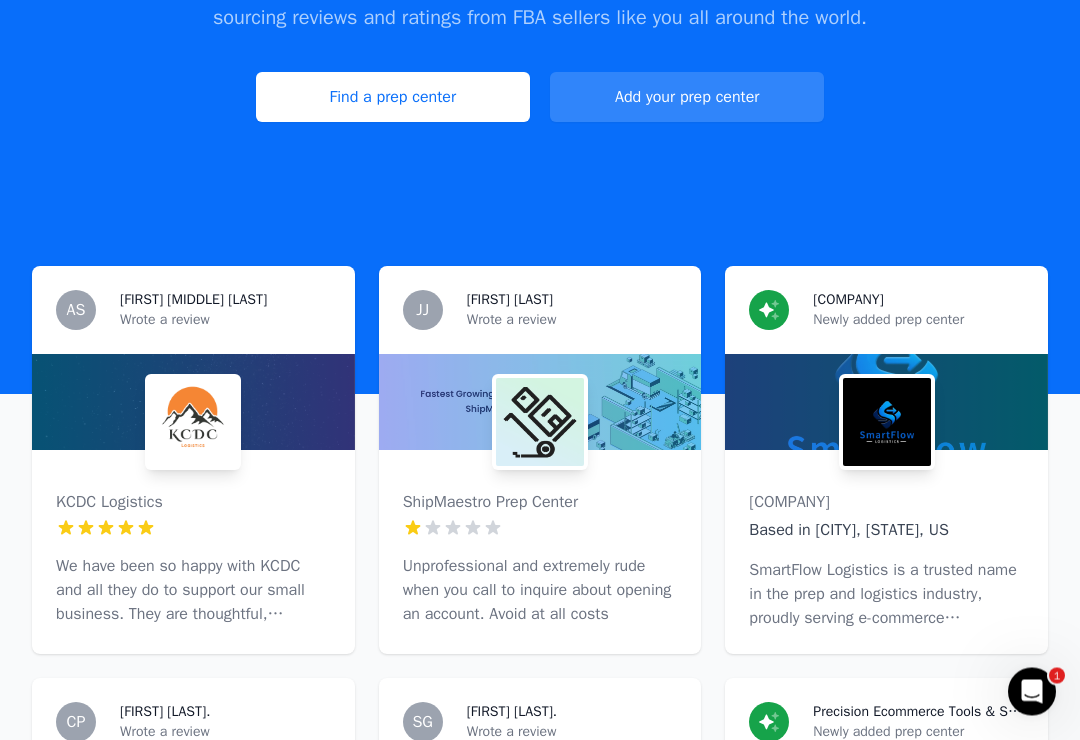 scroll, scrollTop: 370, scrollLeft: 0, axis: vertical 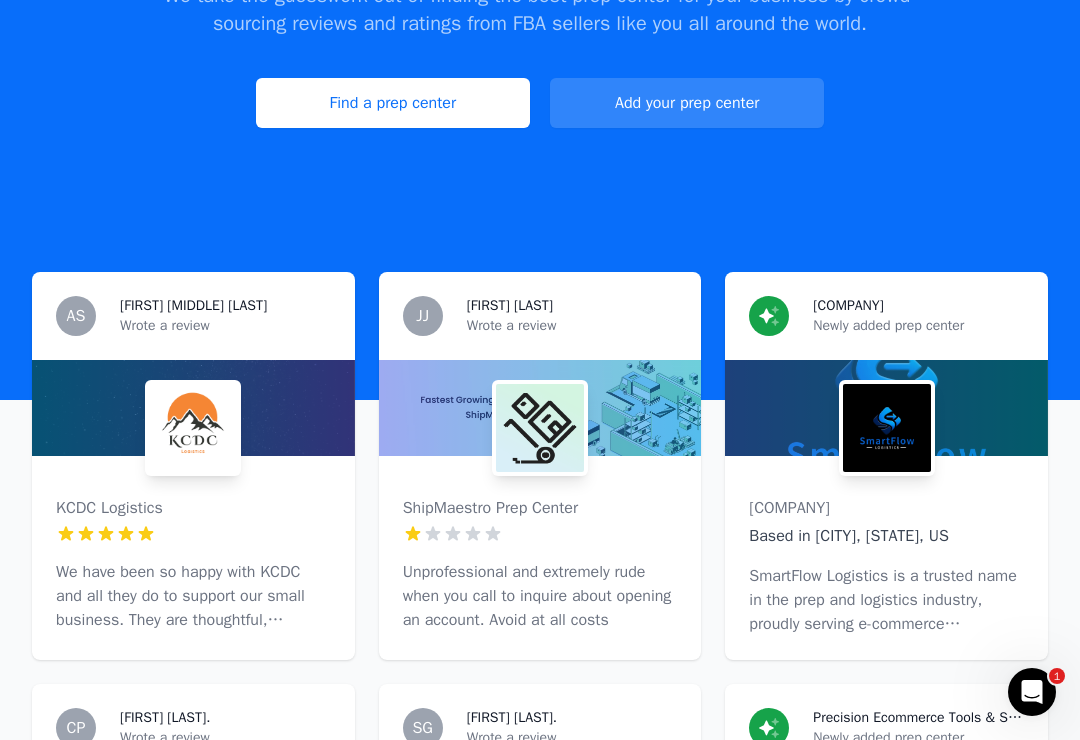 click on "Find a prep center" at bounding box center [393, 103] 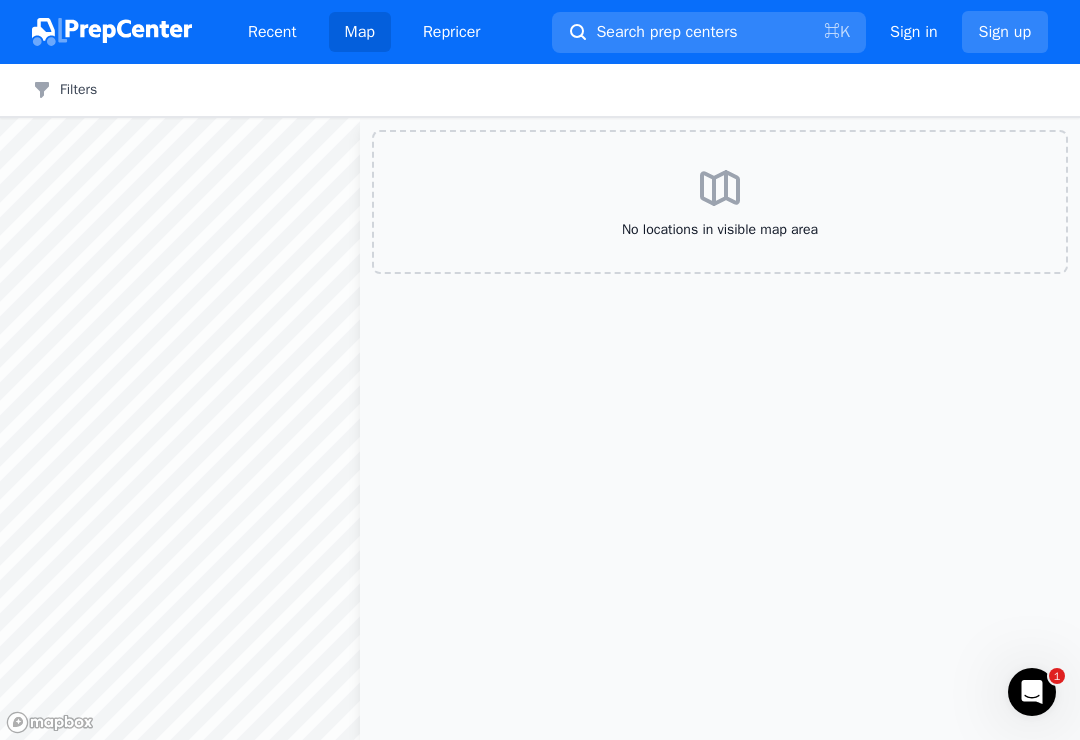 scroll, scrollTop: 0, scrollLeft: 0, axis: both 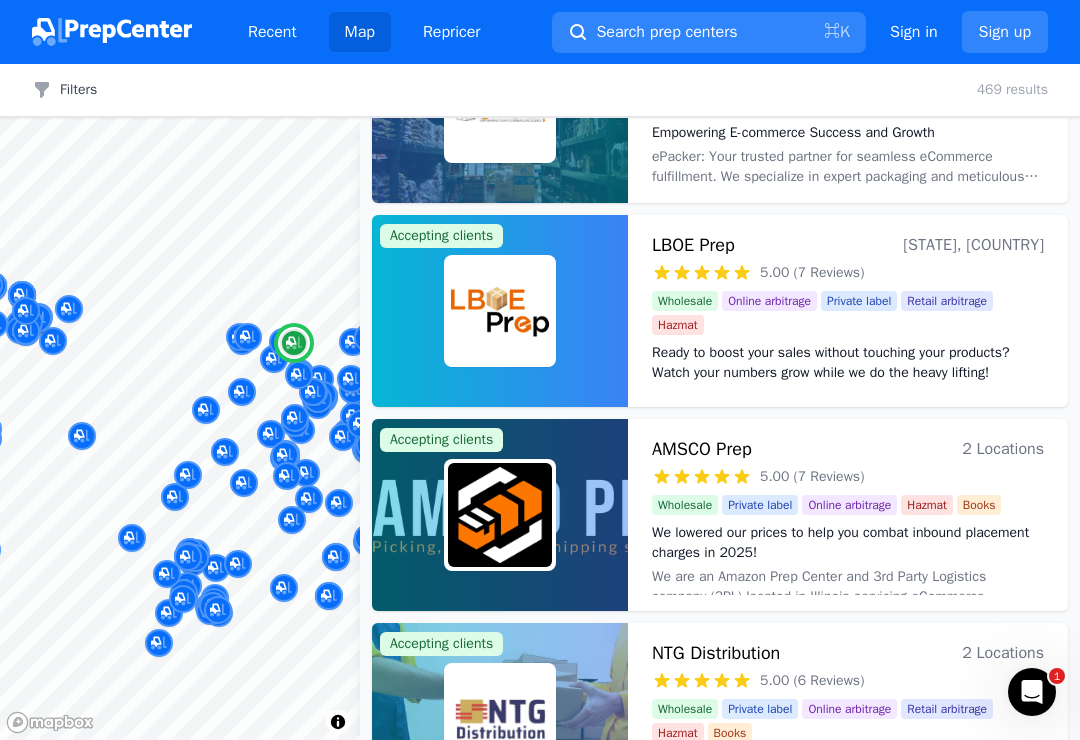 click on "[CITY], [COUNTRY] 5.00 (7 Reviews) Ready to boost your sales without touching your products?  Watch your numbers grow while we do the heavy lifting!  Wholesale Online arbitrage Private label Retail arbitrage Hazmat Ready to boost your sales without touching your products?  Watch your numbers grow while we do the heavy lifting!" at bounding box center [848, 311] 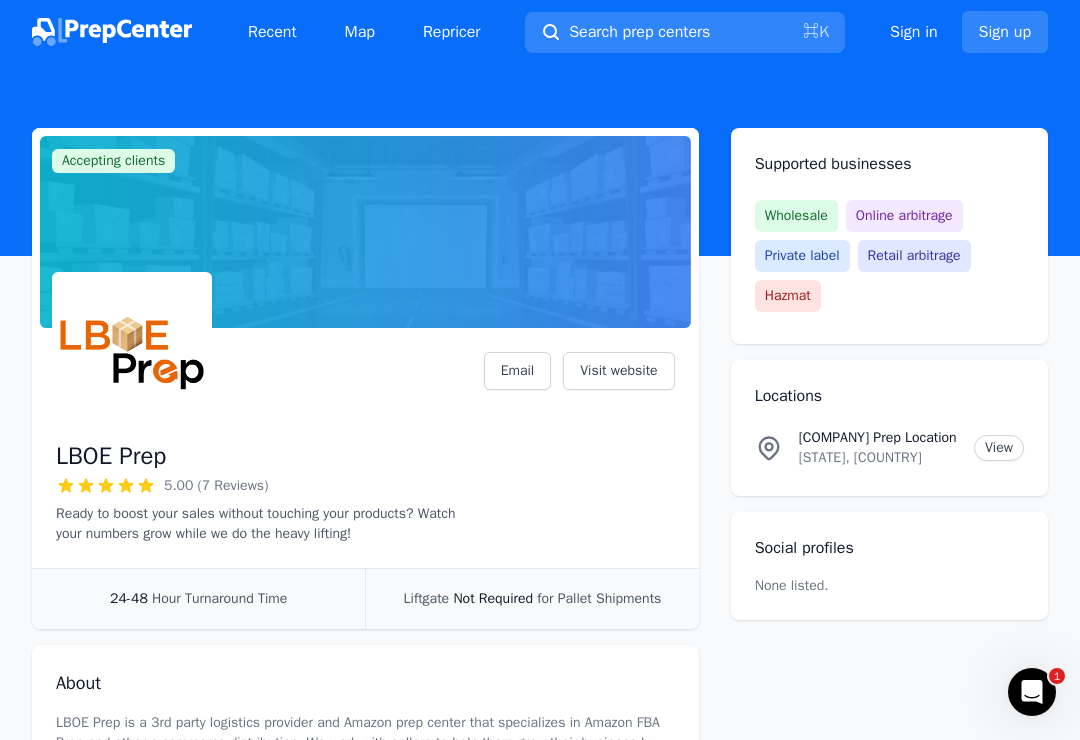 scroll, scrollTop: 3, scrollLeft: 0, axis: vertical 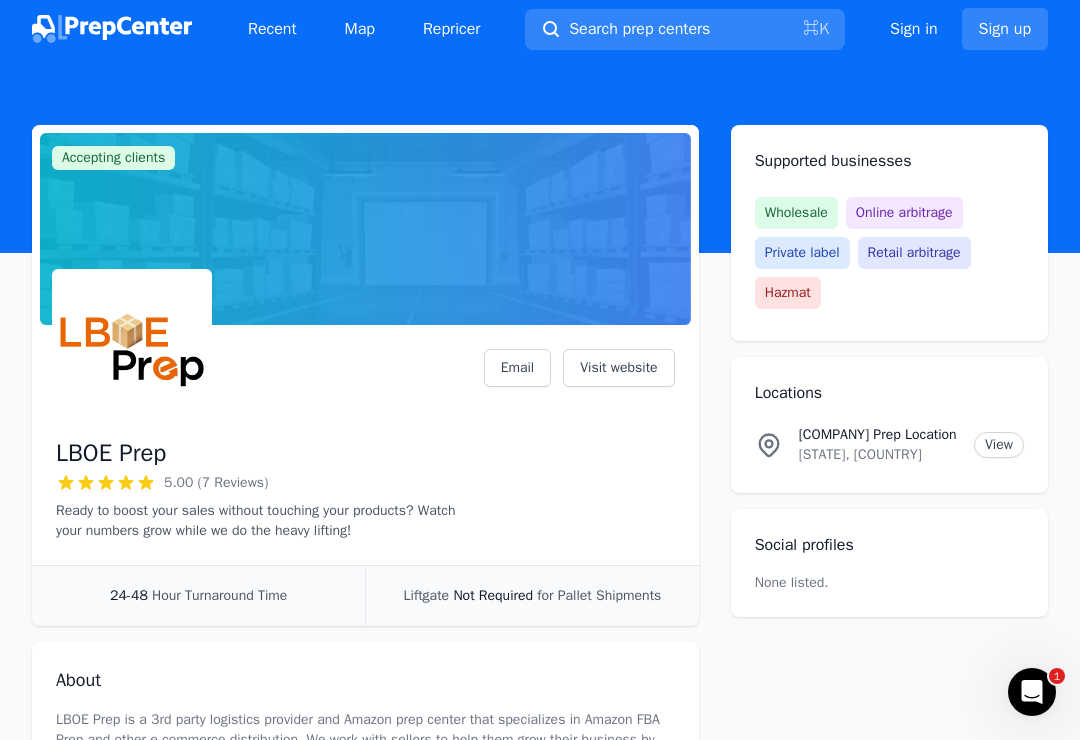 click on "Visit website" at bounding box center (618, 368) 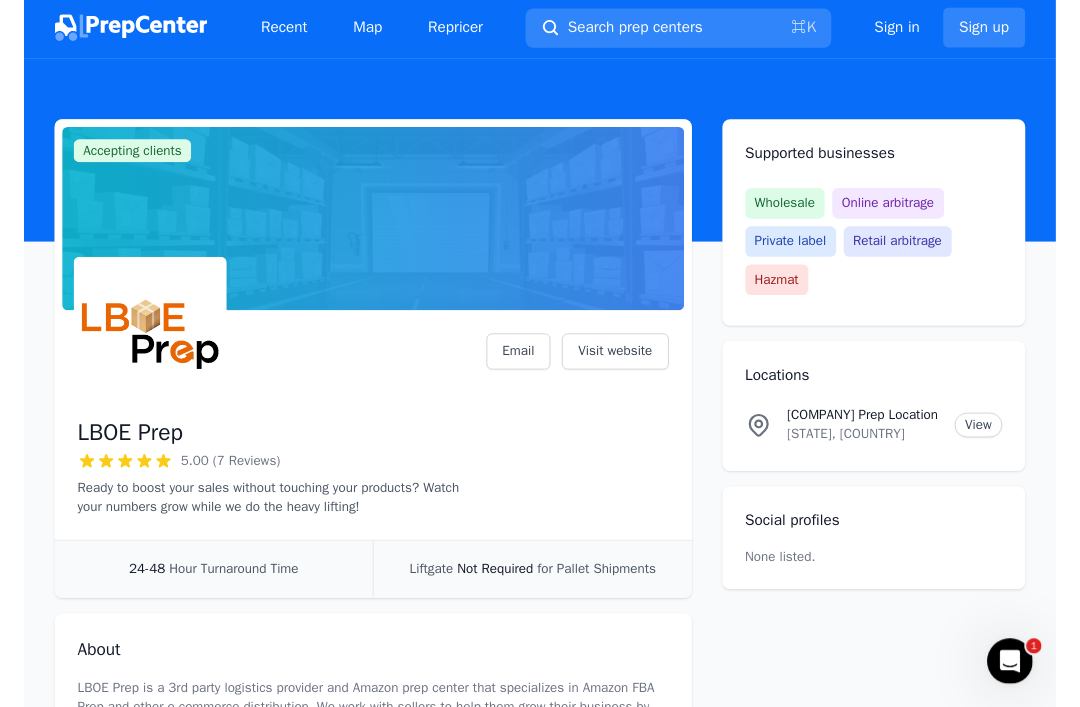 scroll, scrollTop: 2, scrollLeft: 0, axis: vertical 